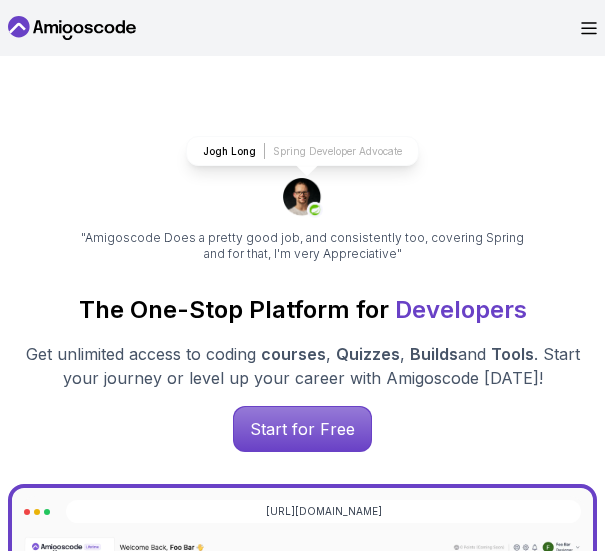 scroll, scrollTop: 0, scrollLeft: 0, axis: both 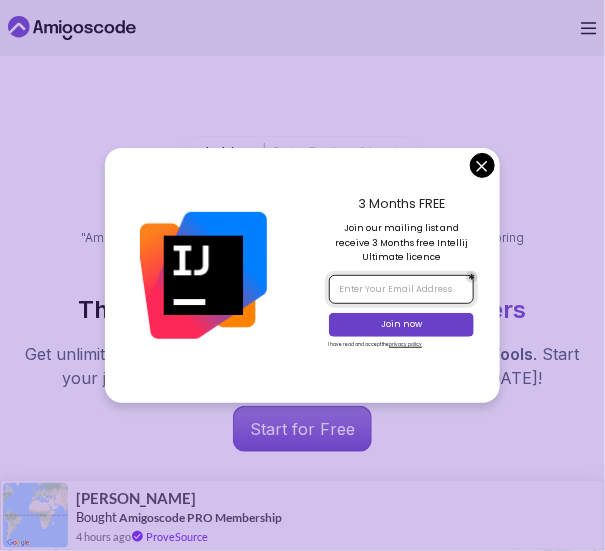 click at bounding box center [402, 289] 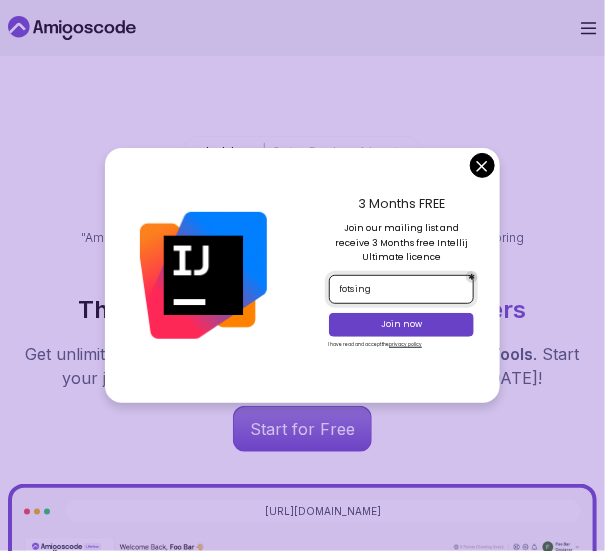 type on "[EMAIL_ADDRESS][DOMAIN_NAME]" 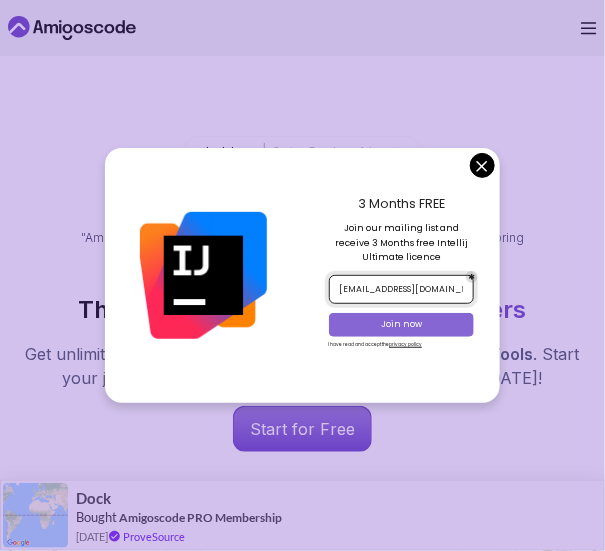 click on "Join now" at bounding box center [402, 324] 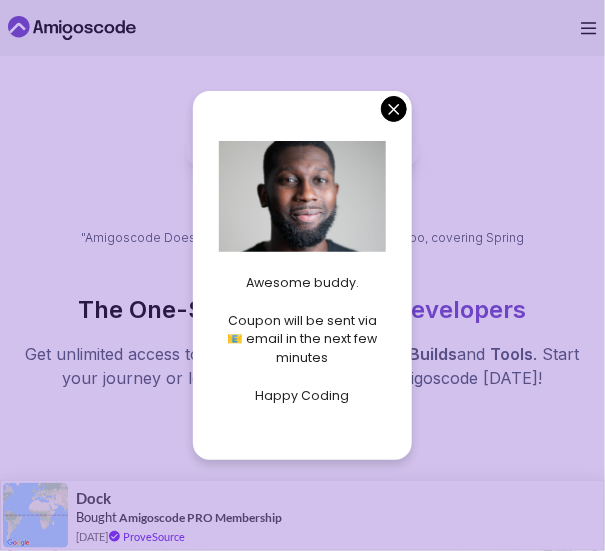 click on "Products Resources Pricing Testimonials For Business Dashboard Products Resources Pricing Testimonials For Business Dashboard Jogh Long Spring Developer Advocate "Amigoscode Does a pretty good job, and consistently too, covering Spring and for that, I'm very Appreciative" The One-Stop Platform for   Developers Get unlimited access to coding   courses ,   Quizzes ,   Builds  and   Tools . Start your journey or level up your career with Amigoscode [DATE]! Start for Free [URL][DOMAIN_NAME] OUR AMIGO STUDENTS WORK IN TOP COMPANIES Courses Builds Discover Amigoscode's Latest   Premium Courses! Get unlimited access to coding   courses ,   Quizzes ,   Builds  and   Tools . Start your journey or level up your career with Amigoscode [DATE]! Browse all  courses Advanced Spring Boot Pro Dive deep into Spring Boot with our advanced course, designed to take your skills from intermediate to expert level. NEW Spring Boot for Beginners Java for Developers Pro React JS Developer Guide Pro Spring AI Pro Pro     ," at bounding box center (302, 7578) 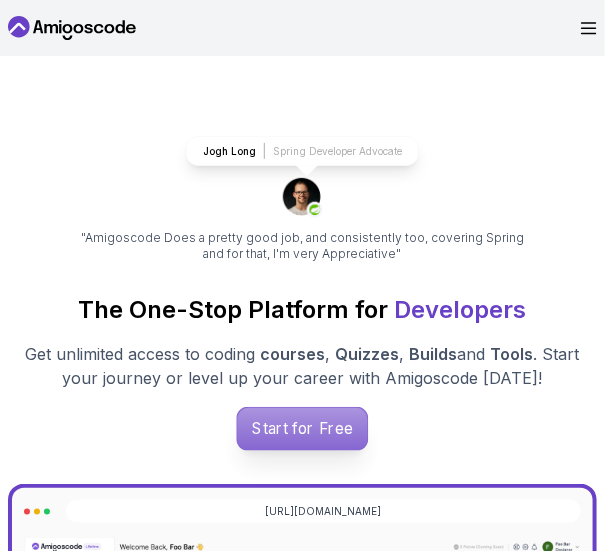 click on "Start for Free" at bounding box center (302, 429) 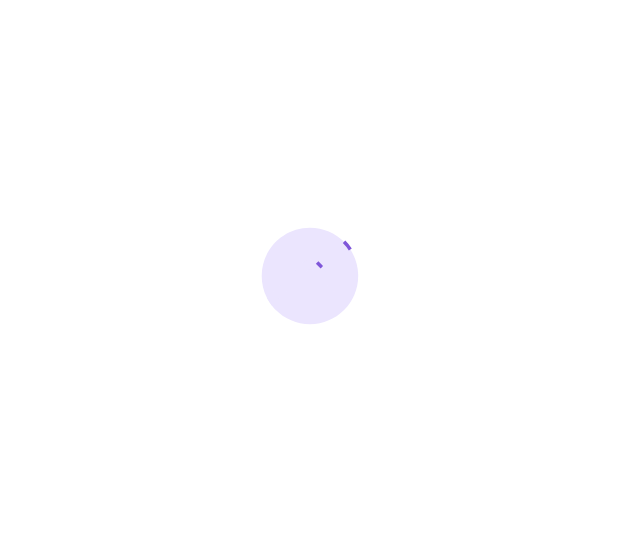click at bounding box center (309, 275) 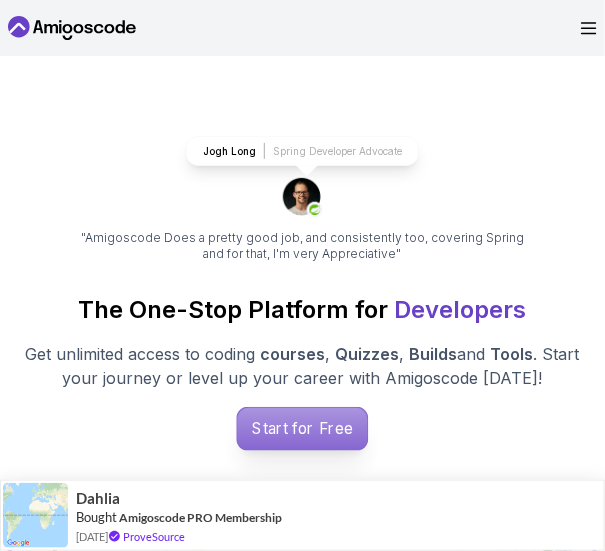 click on "Start for Free" at bounding box center [302, 429] 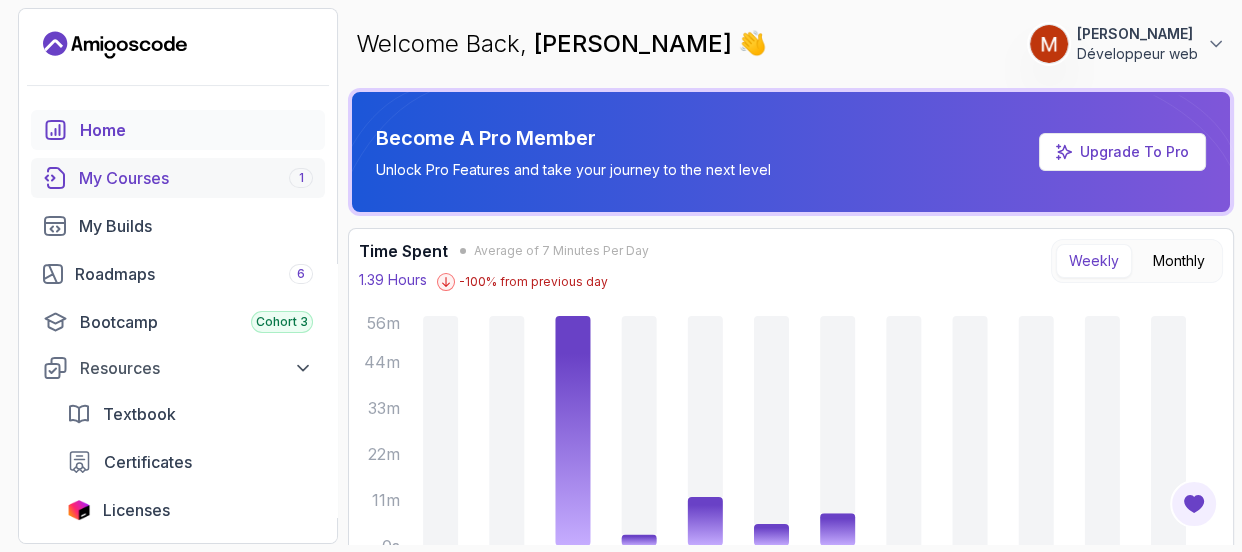 click on "My Courses 1" at bounding box center (196, 178) 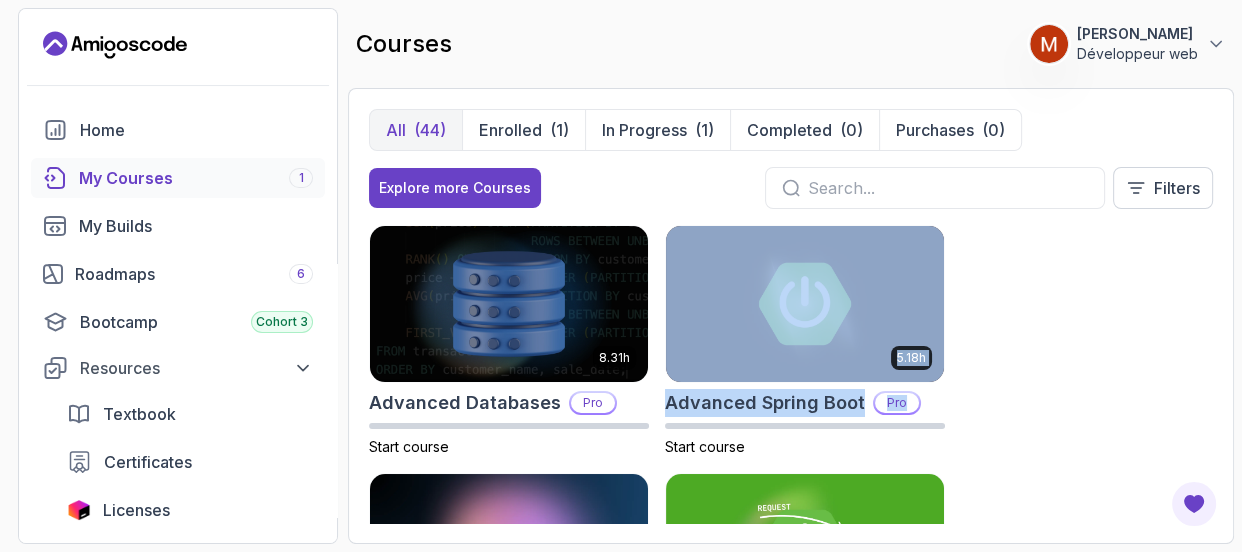 drag, startPoint x: 1240, startPoint y: 375, endPoint x: 1240, endPoint y: 408, distance: 33 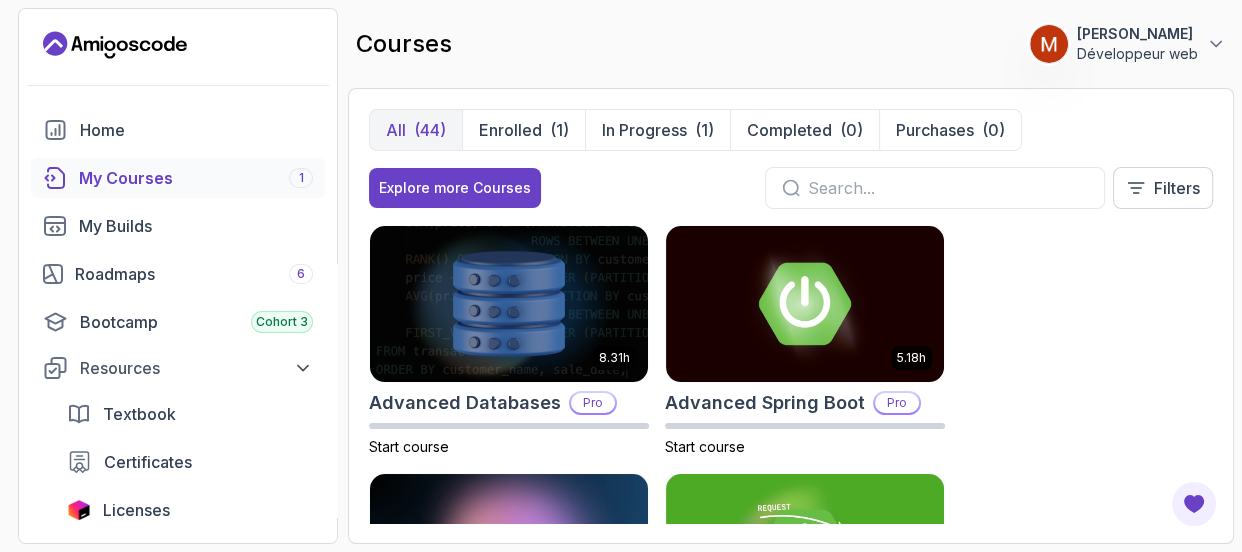 click on "8  Points 1 [PERSON_NAME] Développeur web  Home My Courses 1 My Builds Roadmaps 6 Bootcamp Cohort 3 Resources Textbook Certificates Licenses Tools Board Analytics Feedback & Features Become A Pro Member Unlock Pro Features and take your journey to the next level Upgrade To Pro courses   8  Points 1 [PERSON_NAME] Développeur web  All (44) Enrolled (1) In Progress (1) Completed (0) Purchases (0) Explore more Courses Filters 8.31h Advanced Databases Pro Start course 5.18h Advanced Spring Boot Pro Start course 2.73h AWS for Developers Pro Start course 3.30h Building APIs with Spring Boot Pro Start course 2.63h CI/CD with GitHub Actions Pro Start course 2.08h CSS Essentials Start course 1.70h Database Design & Implementation Pro Start course 1.45h Docker for Java Developers Pro Start course 4.64h Docker For Professionals Pro Start course 10.13h Git for Professionals Pro Start course 2.55h Git & GitHub Fundamentals Start course 2.10h GitHub Toolkit Pro Start course 1.84h HTML Essentials Start course 5.57h" at bounding box center [621, 276] 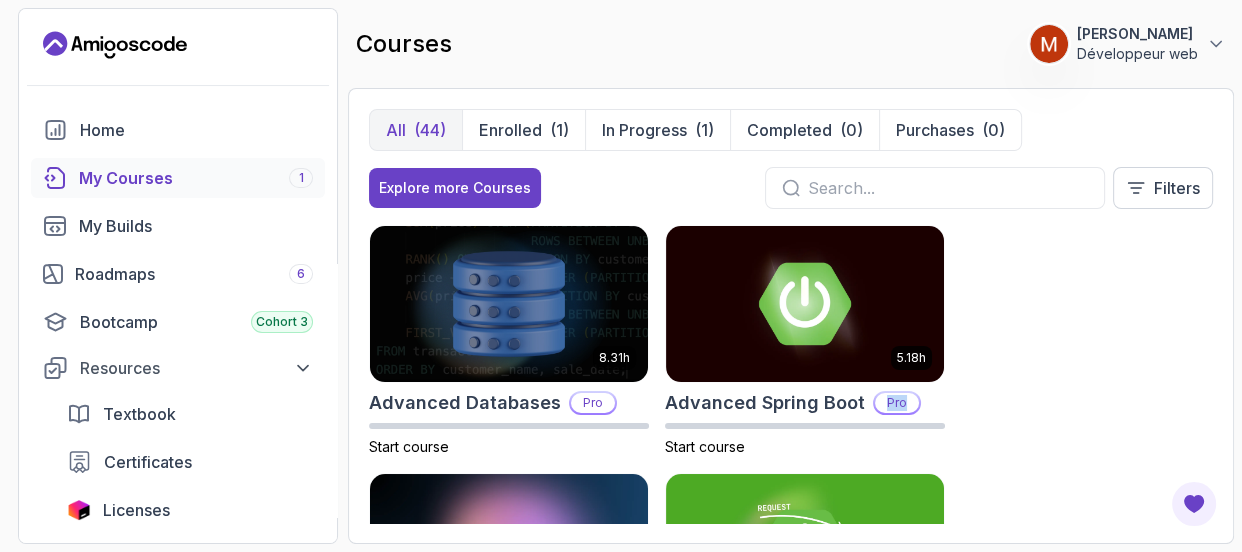 click on "8  Points 1 [PERSON_NAME] Développeur web  Home My Courses 1 My Builds Roadmaps 6 Bootcamp Cohort 3 Resources Textbook Certificates Licenses Tools Board Analytics Feedback & Features Become A Pro Member Unlock Pro Features and take your journey to the next level Upgrade To Pro courses   8  Points 1 [PERSON_NAME] Développeur web  All (44) Enrolled (1) In Progress (1) Completed (0) Purchases (0) Explore more Courses Filters 8.31h Advanced Databases Pro Start course 5.18h Advanced Spring Boot Pro Start course 2.73h AWS for Developers Pro Start course 3.30h Building APIs with Spring Boot Pro Start course 2.63h CI/CD with GitHub Actions Pro Start course 2.08h CSS Essentials Start course 1.70h Database Design & Implementation Pro Start course 1.45h Docker for Java Developers Pro Start course 4.64h Docker For Professionals Pro Start course 10.13h Git for Professionals Pro Start course 2.55h Git & GitHub Fundamentals Start course 2.10h GitHub Toolkit Pro Start course 1.84h HTML Essentials Start course 5.57h" at bounding box center (621, 276) 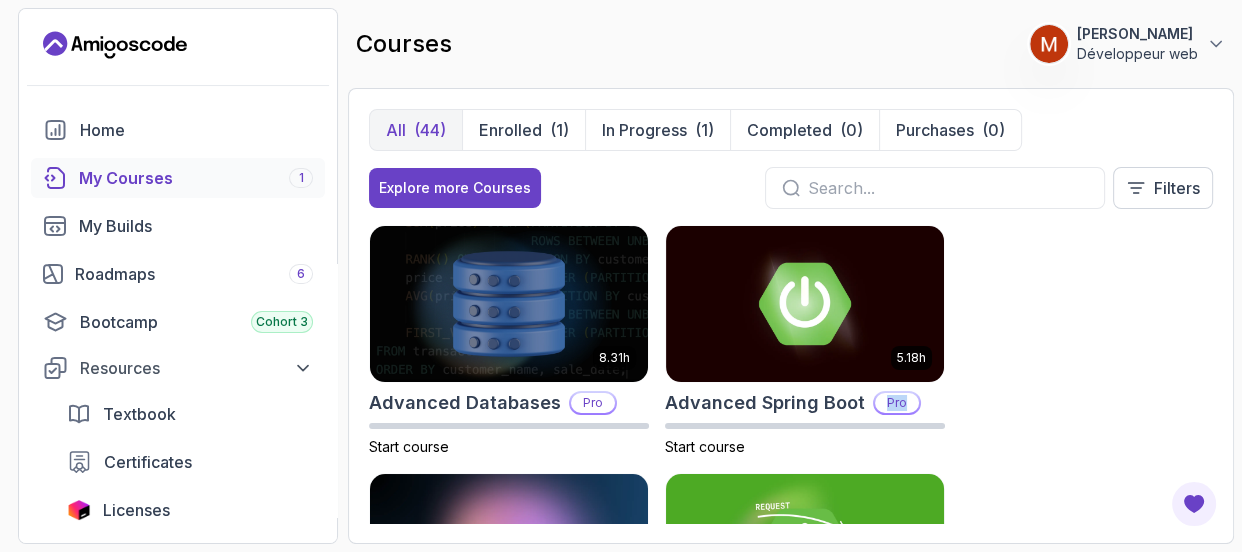 click at bounding box center (805, 551) 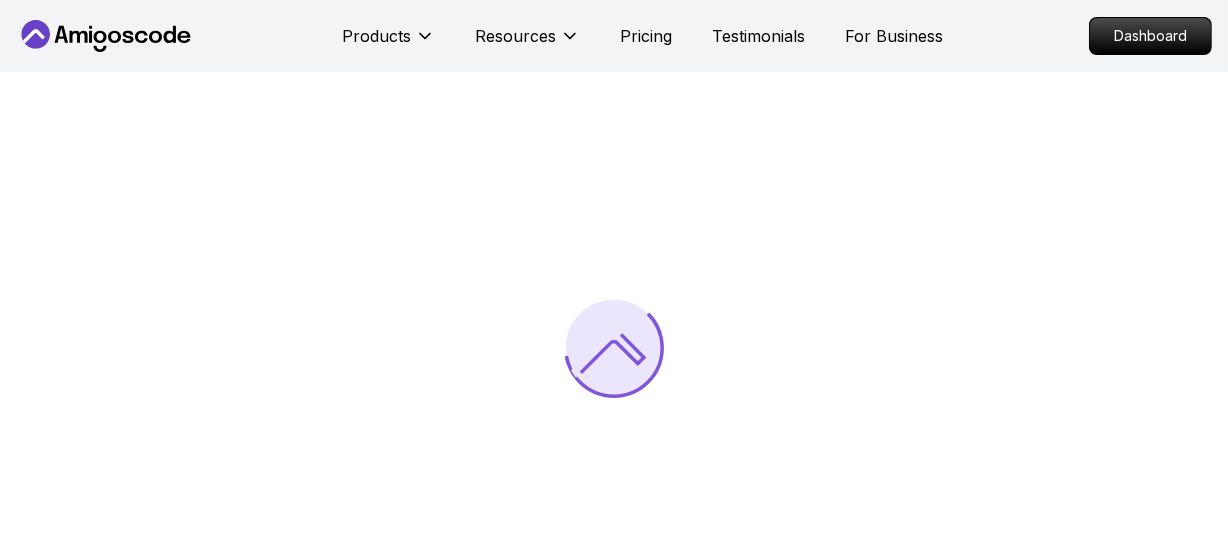 click at bounding box center [614, 348] 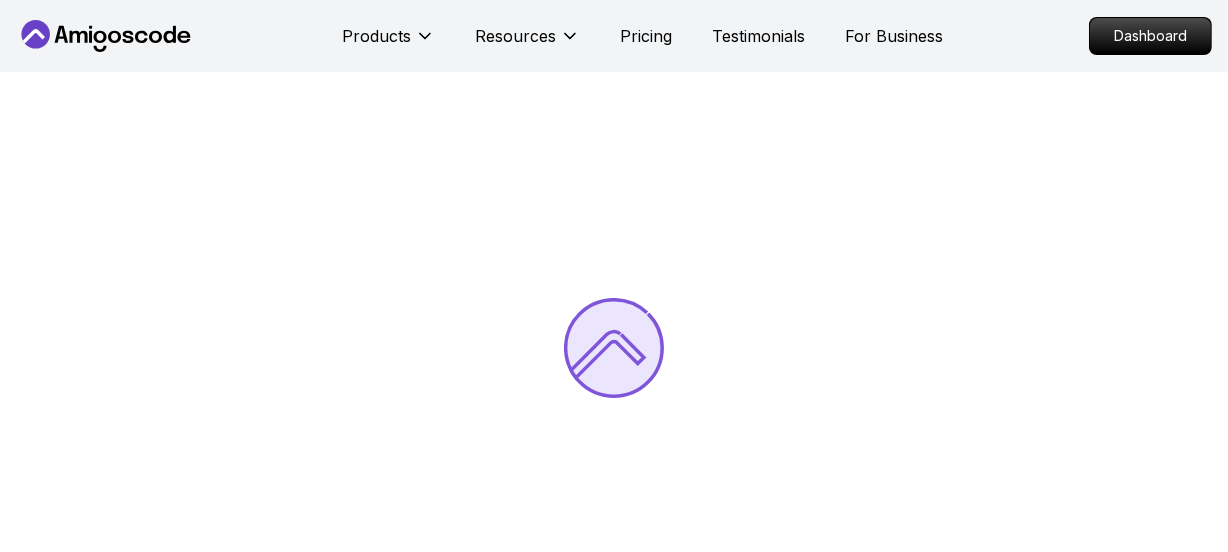 click at bounding box center (614, 348) 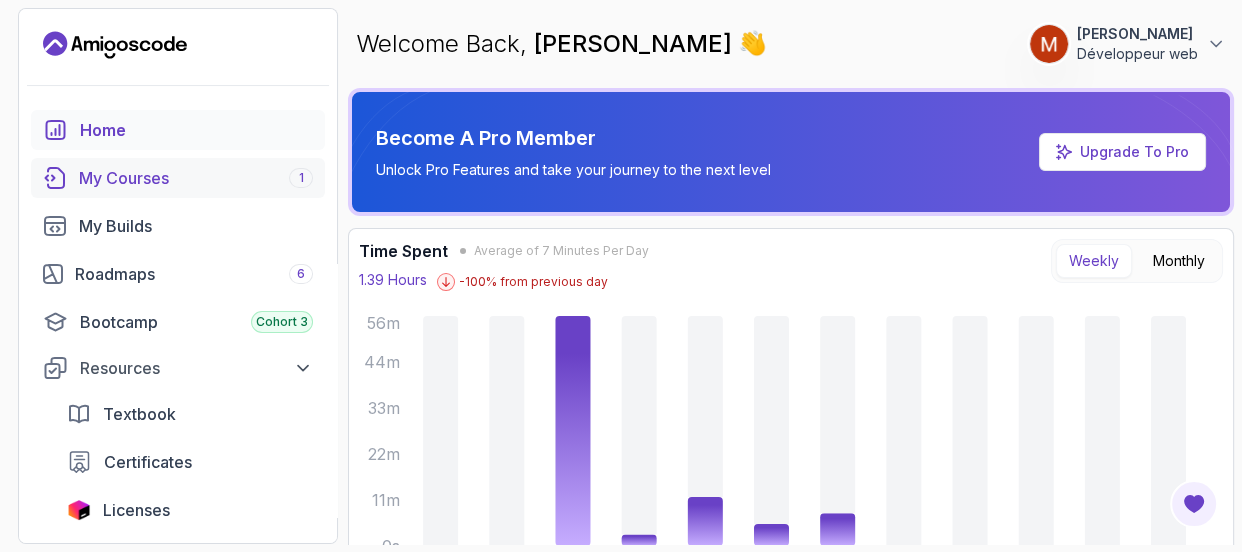 click on "My Courses 1" at bounding box center (196, 178) 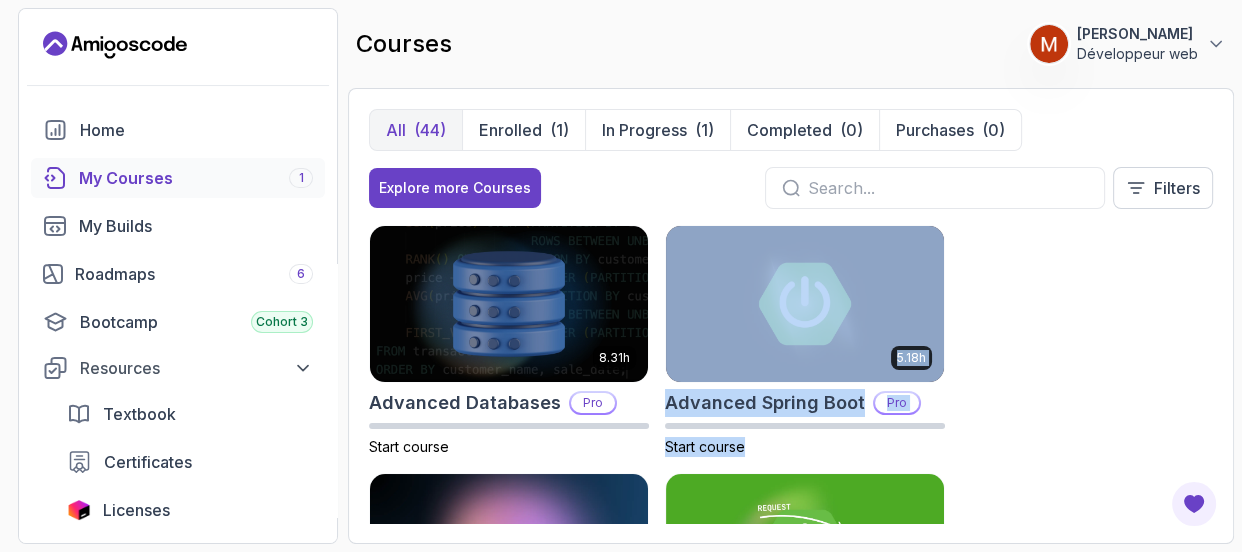 drag, startPoint x: 1239, startPoint y: 339, endPoint x: 1076, endPoint y: 438, distance: 190.7092 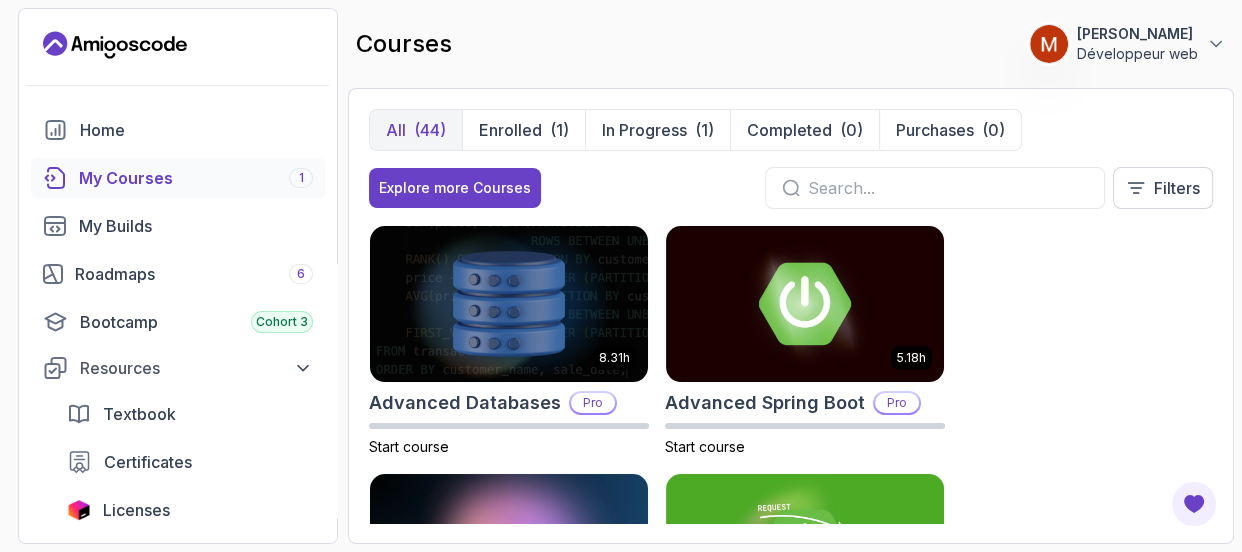 click on "8  Points 1 [PERSON_NAME] Développeur web  Home My Courses 1 My Builds Roadmaps 6 Bootcamp Cohort 3 Resources Textbook Certificates Licenses Tools Board Analytics Feedback & Features Become A Pro Member Unlock Pro Features and take your journey to the next level Upgrade To Pro courses   8  Points 1 [PERSON_NAME] Développeur web  All (44) Enrolled (1) In Progress (1) Completed (0) Purchases (0) Explore more Courses Filters 8.31h Advanced Databases Pro Start course 5.18h Advanced Spring Boot Pro Start course 2.73h AWS for Developers Pro Start course 3.30h Building APIs with Spring Boot Pro Start course 2.63h CI/CD with GitHub Actions Pro Start course 2.08h CSS Essentials Start course 1.70h Database Design & Implementation Pro Start course 1.45h Docker for Java Developers Pro Start course 4.64h Docker For Professionals Pro Start course 10.13h Git for Professionals Pro Start course 2.55h Git & GitHub Fundamentals Start course 2.10h GitHub Toolkit Pro Start course 1.84h HTML Essentials Start course 5.57h" at bounding box center [621, 276] 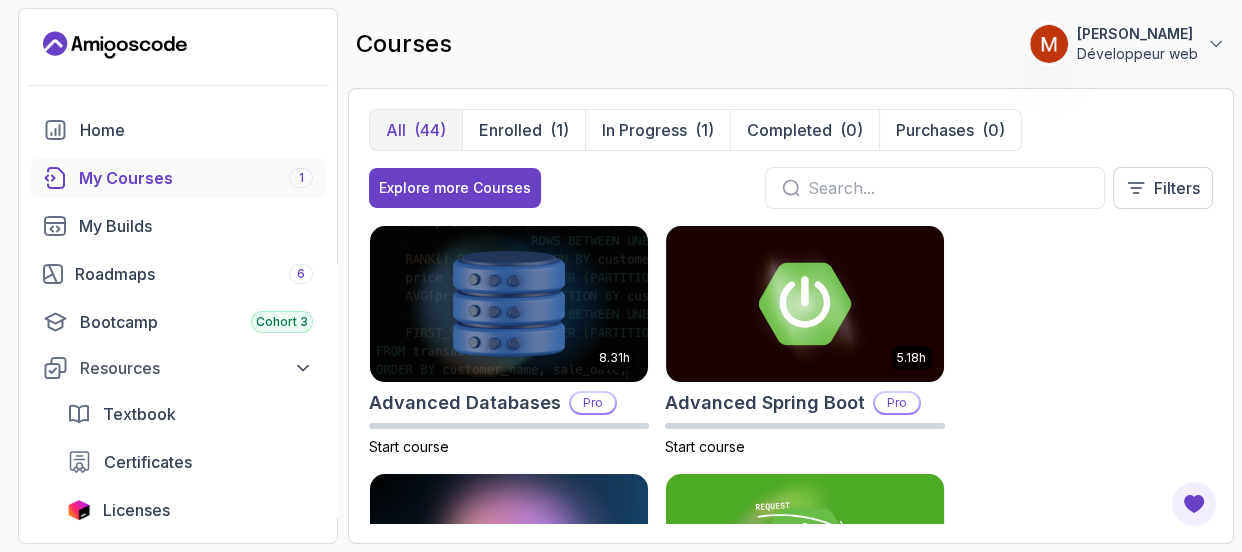click at bounding box center [805, 551] 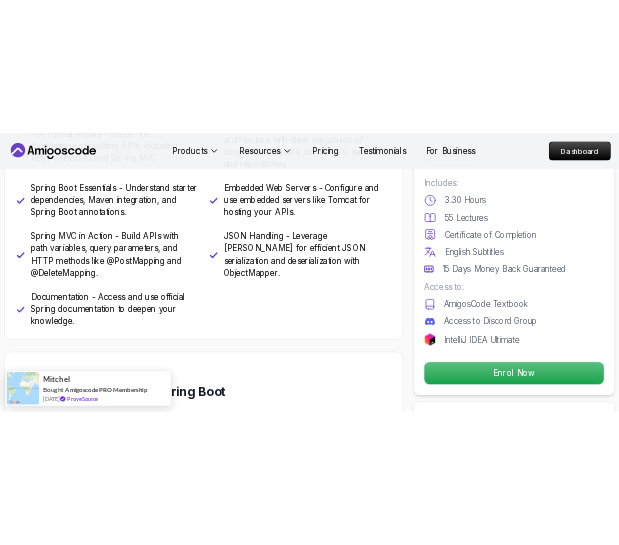 scroll, scrollTop: 0, scrollLeft: 0, axis: both 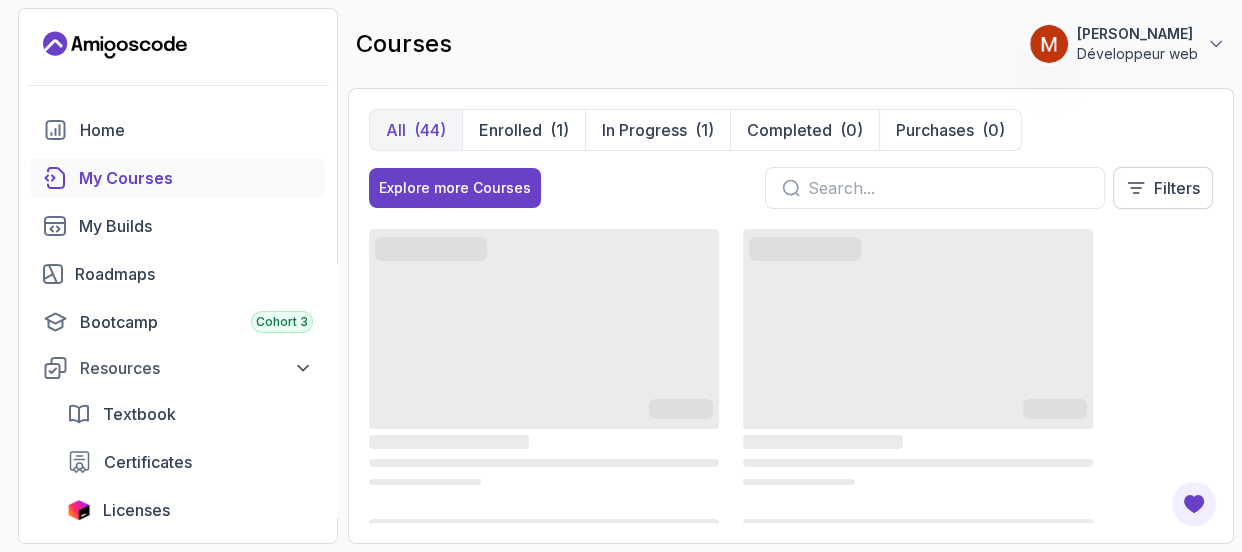 click at bounding box center [948, 188] 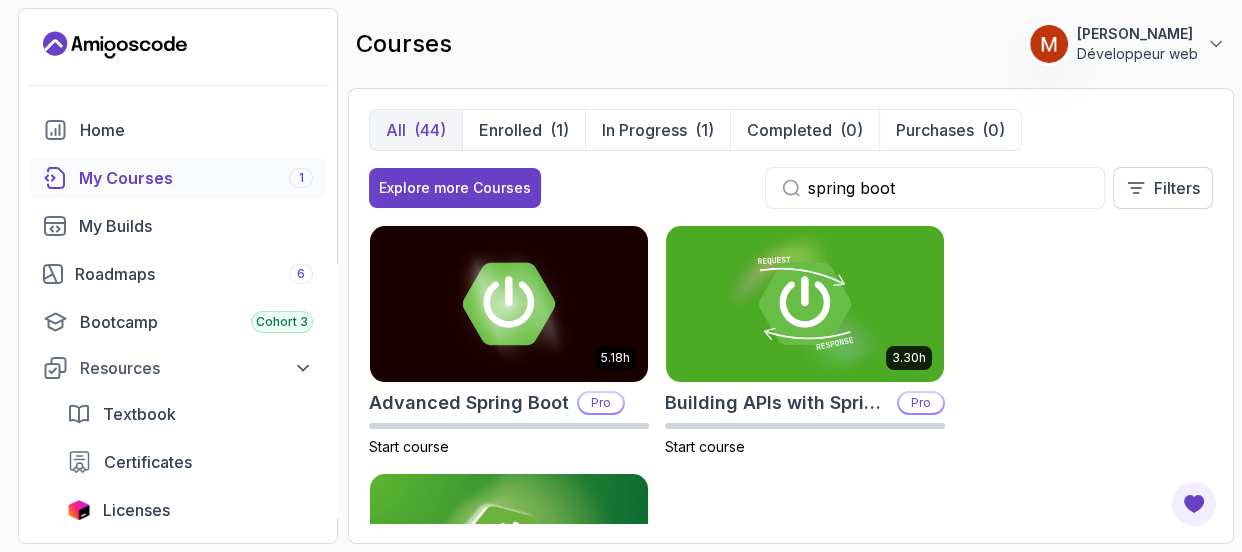 type on "spring boot" 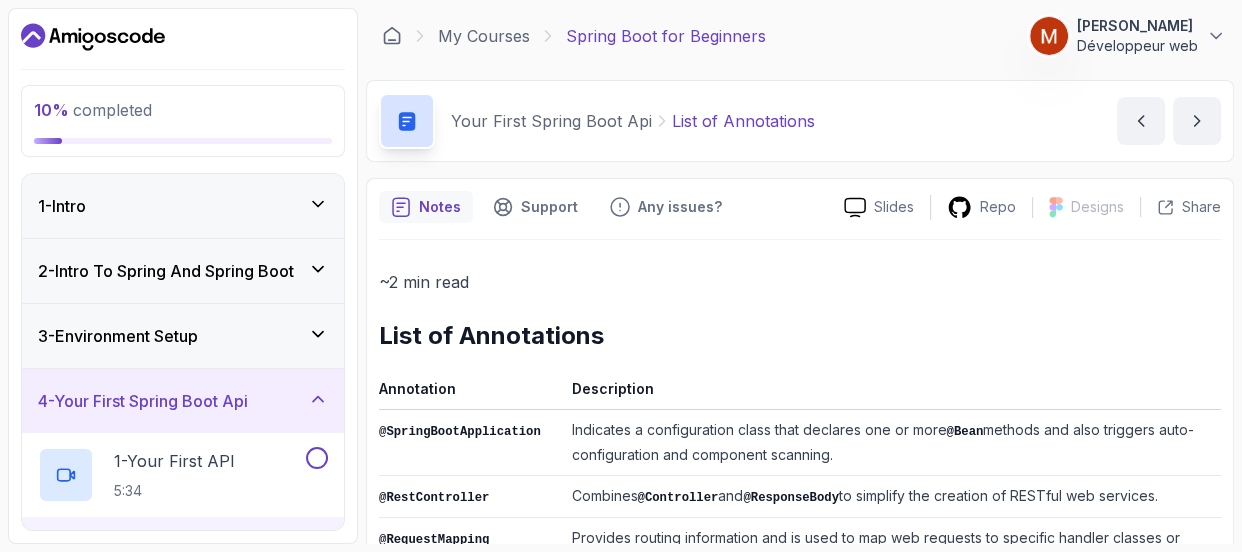 drag, startPoint x: 588, startPoint y: 484, endPoint x: 330, endPoint y: 330, distance: 300.4663 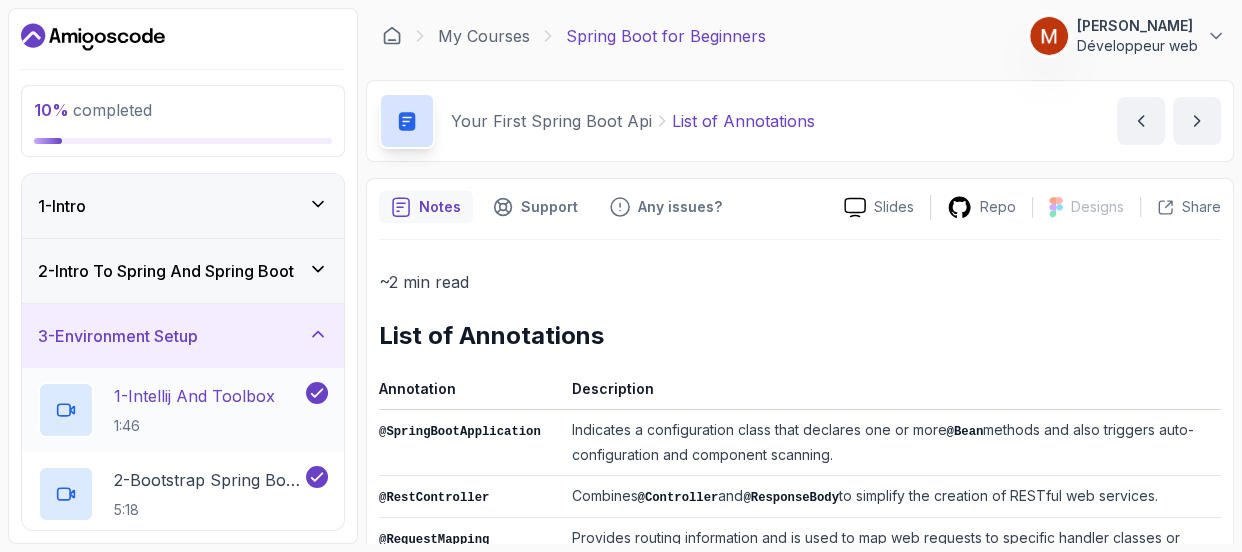 click on "1  -  Intellij And Toolbox" at bounding box center [194, 396] 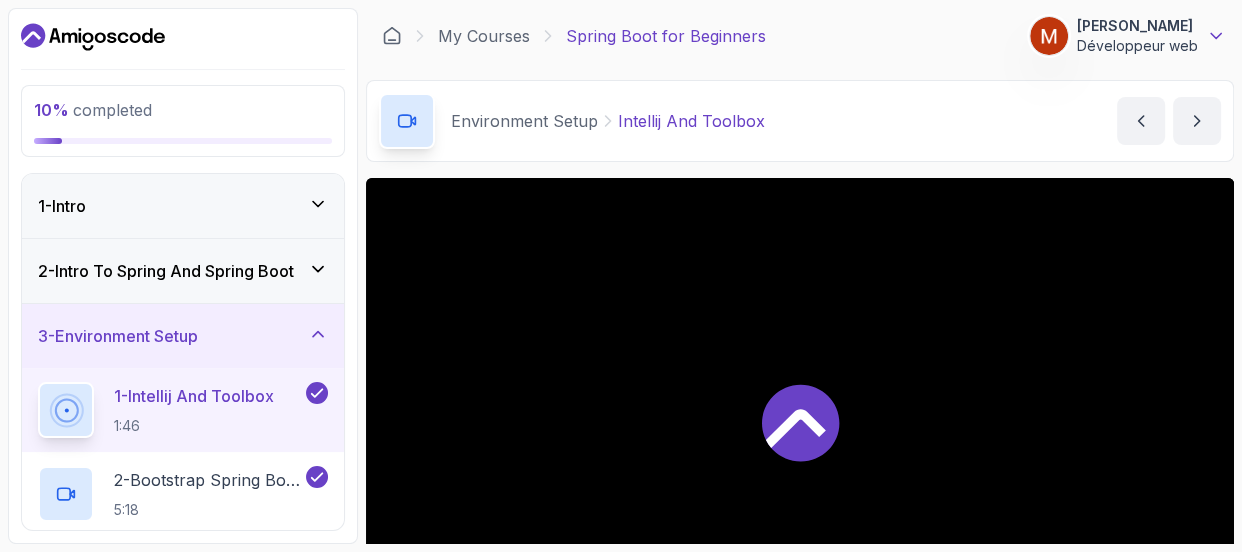 click 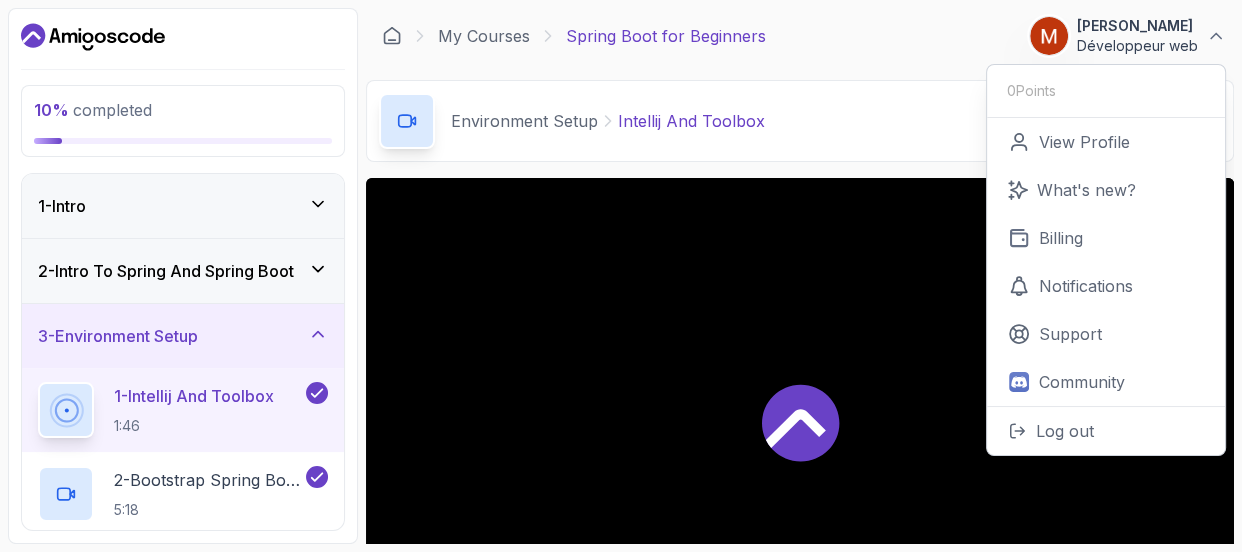 click on "My Courses Spring Boot for Beginners 8  Points 1 [PERSON_NAME] Développeur web  0  Points View Profile What's new? Billing Notifications Support Community Log out" at bounding box center (800, 36) 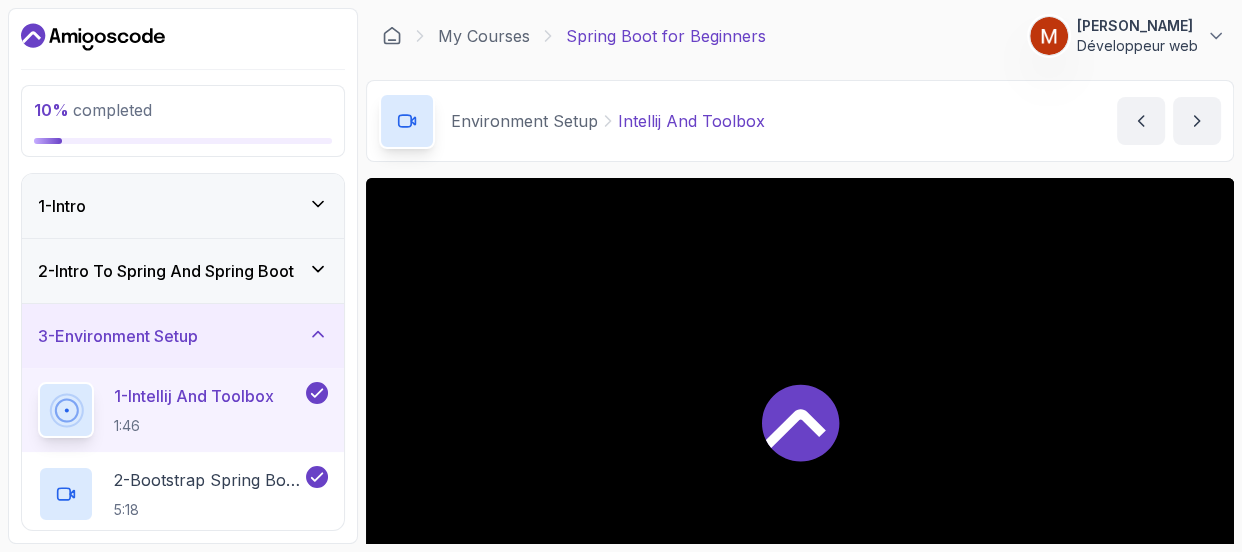 click 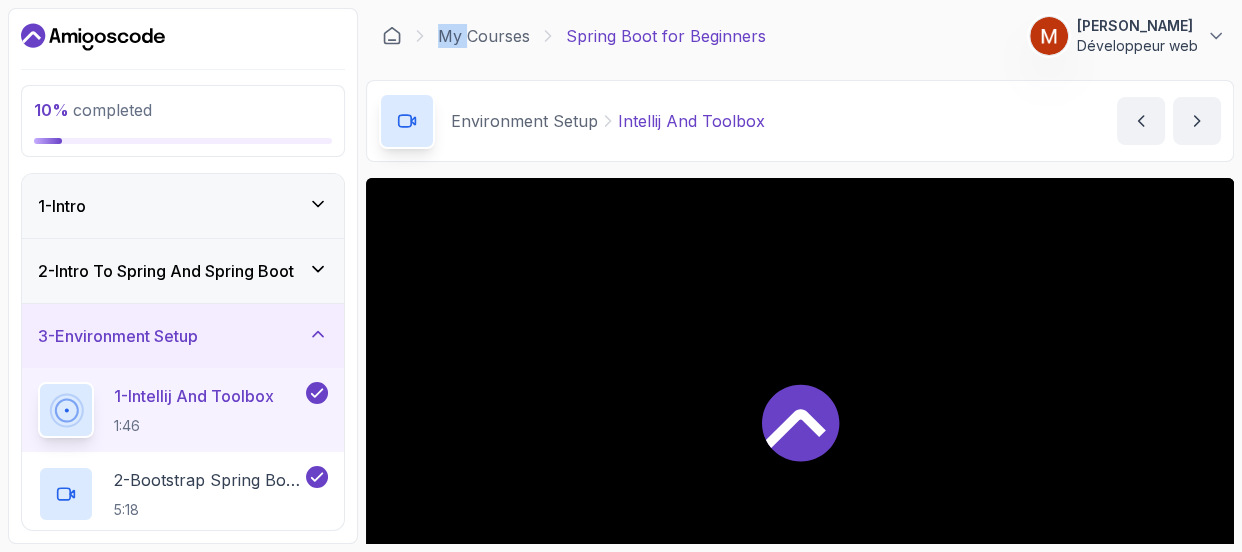 click 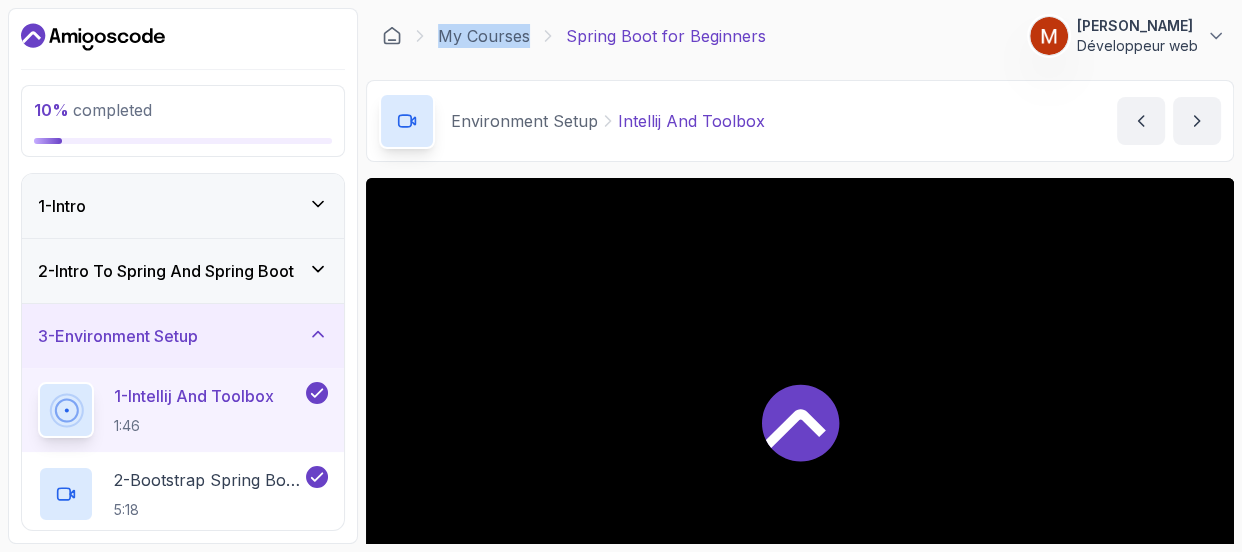 click 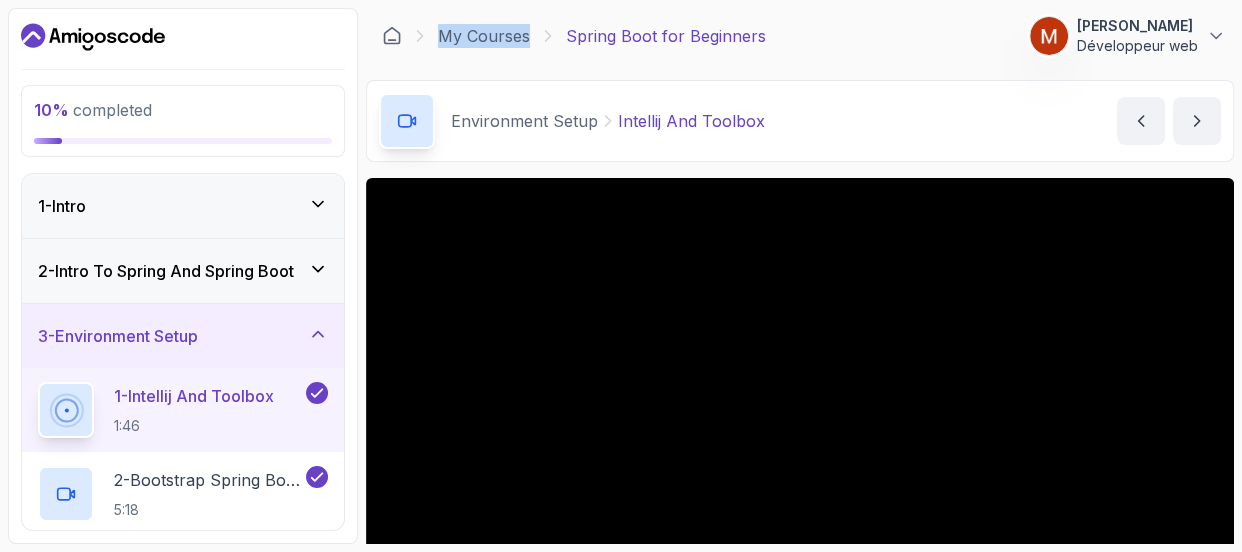 click 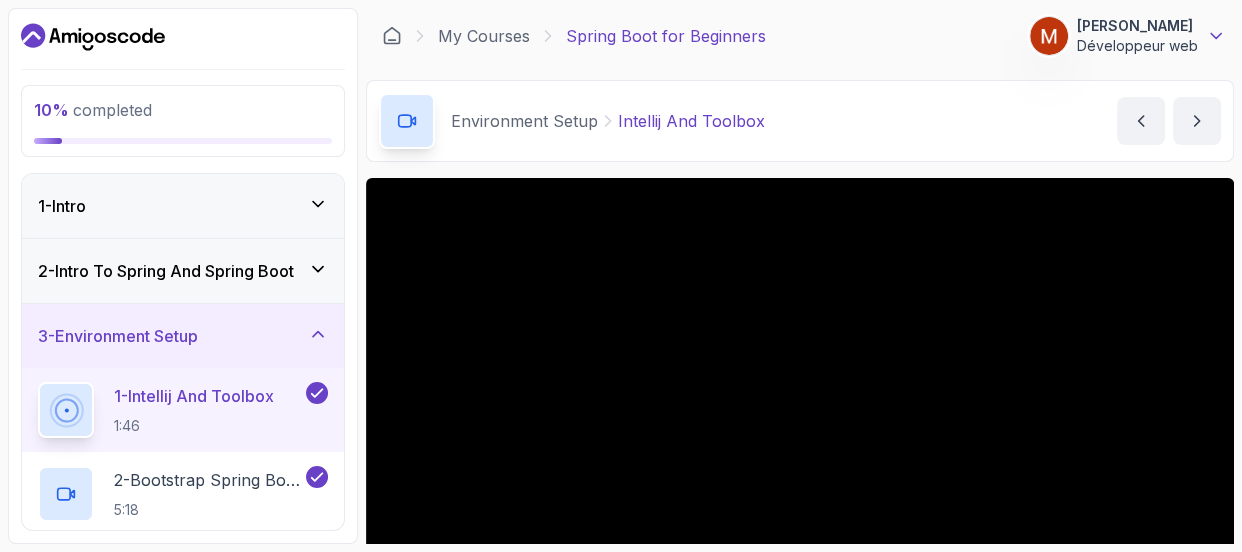 click 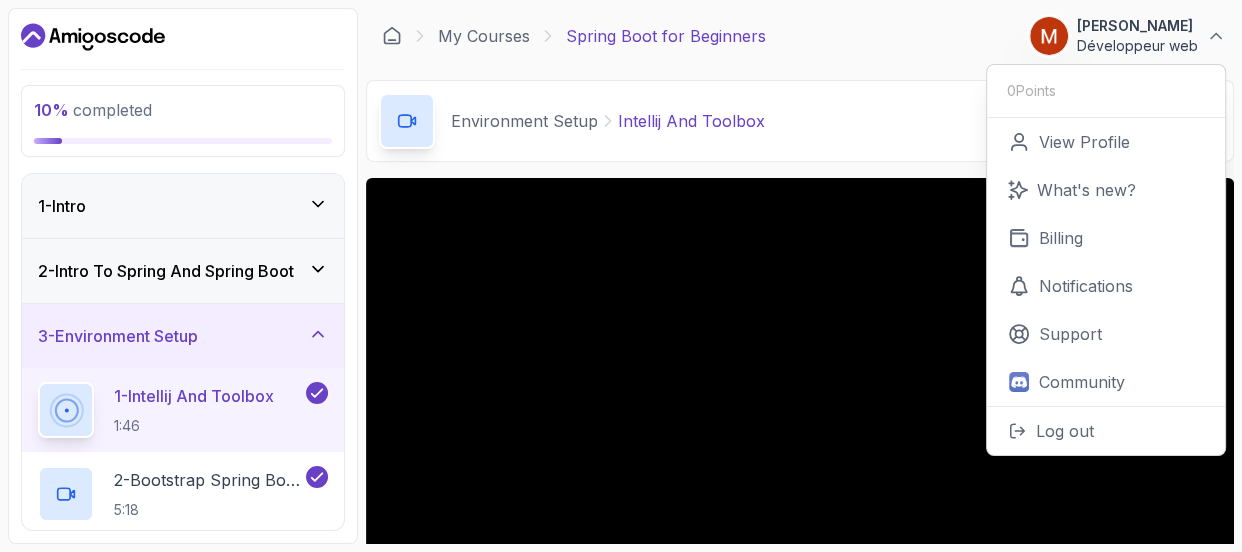click on "My Courses Spring Boot for Beginners 8  Points 1 [PERSON_NAME] Développeur web  0  Points View Profile What's new? Billing Notifications Support Community Log out 3 - Environment Setup  10 % completed Environment Setup Intellij And Toolbox Intellij And Toolbox by  [PERSON_NAME] Slides Repo Designs Design not available Share Notes Support Any issues? Slides Repo Designs Design not available Share ~1 min read Links
IntelliJ IDEA
Toolbox" at bounding box center (800, 276) 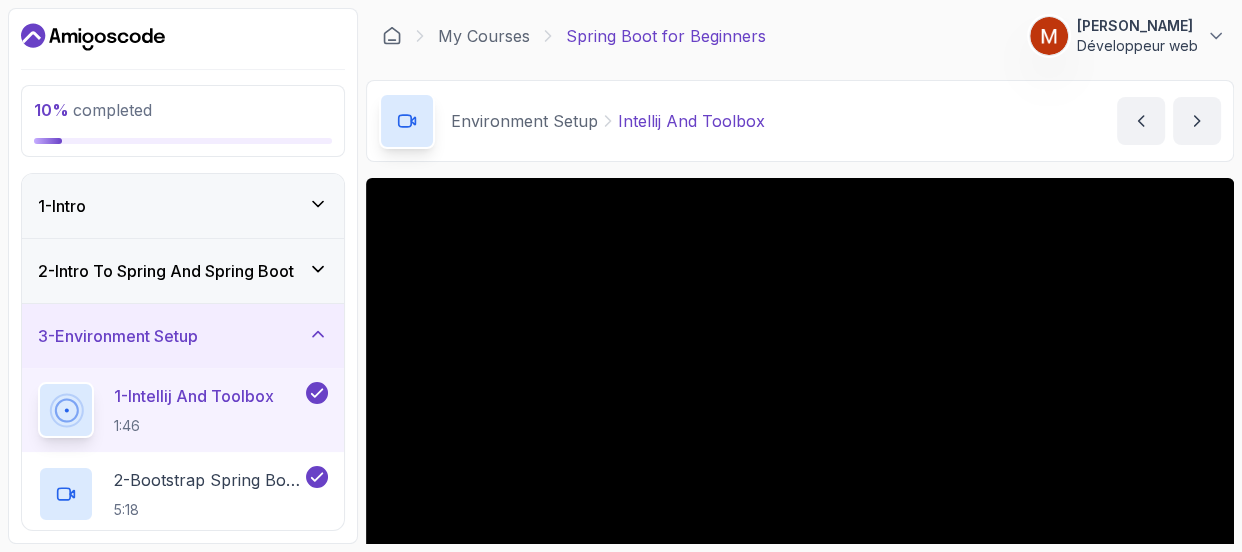 drag, startPoint x: 1235, startPoint y: 176, endPoint x: 970, endPoint y: 144, distance: 266.92508 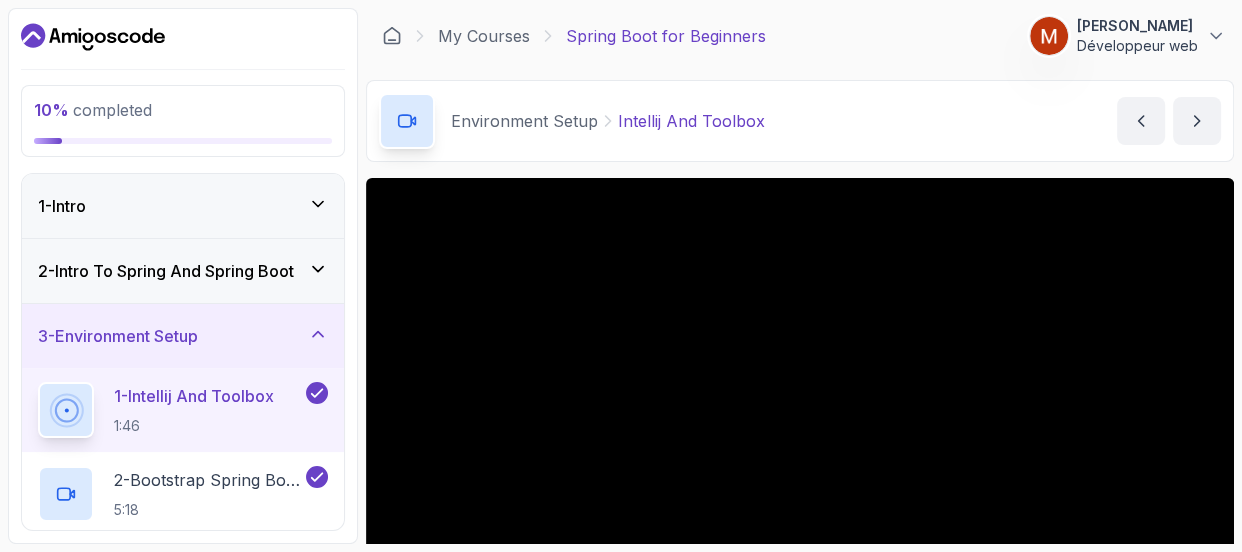 click on "10 % completed 1  -  Intro 2  -  Intro To Spring And Spring Boot 3  -  Environment Setup 1  -  Intellij And Toolbox 1:46 2  -  Bootstrap Spring Boot Project 5:18 3  -  Recommended Courses related-courses 4  -  Your First Spring Boot Api 5  -  Define The Model 6  -  Docker And Postgres 7  -  Databases Setup 8  -  Spring Data Jpa 9  -  Crud 10  -  Exercises 11  -  Artificial Intelligence 12  -  Outro My Courses Spring Boot for Beginners 8  Points 1 [PERSON_NAME] Développeur web  3 - Environment Setup  10 % completed Environment Setup Intellij And Toolbox Intellij And Toolbox by  [PERSON_NAME] Slides Repo Designs Design not available Share Notes Support Any issues? Slides Repo Designs Design not available Share ~1 min read Links
IntelliJ IDEA
Toolbox" at bounding box center (621, 276) 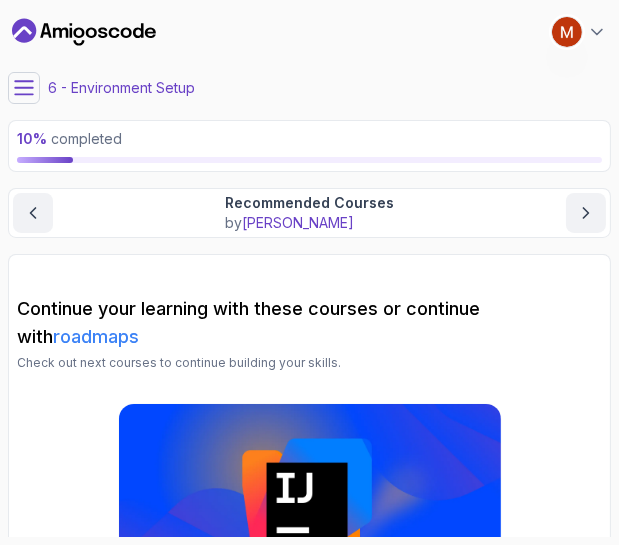 click on "Recommended Courses by  [PERSON_NAME]" at bounding box center (309, 213) 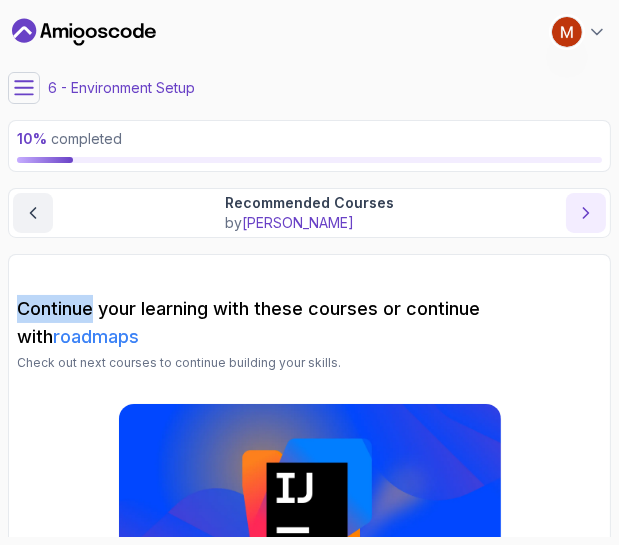 click 